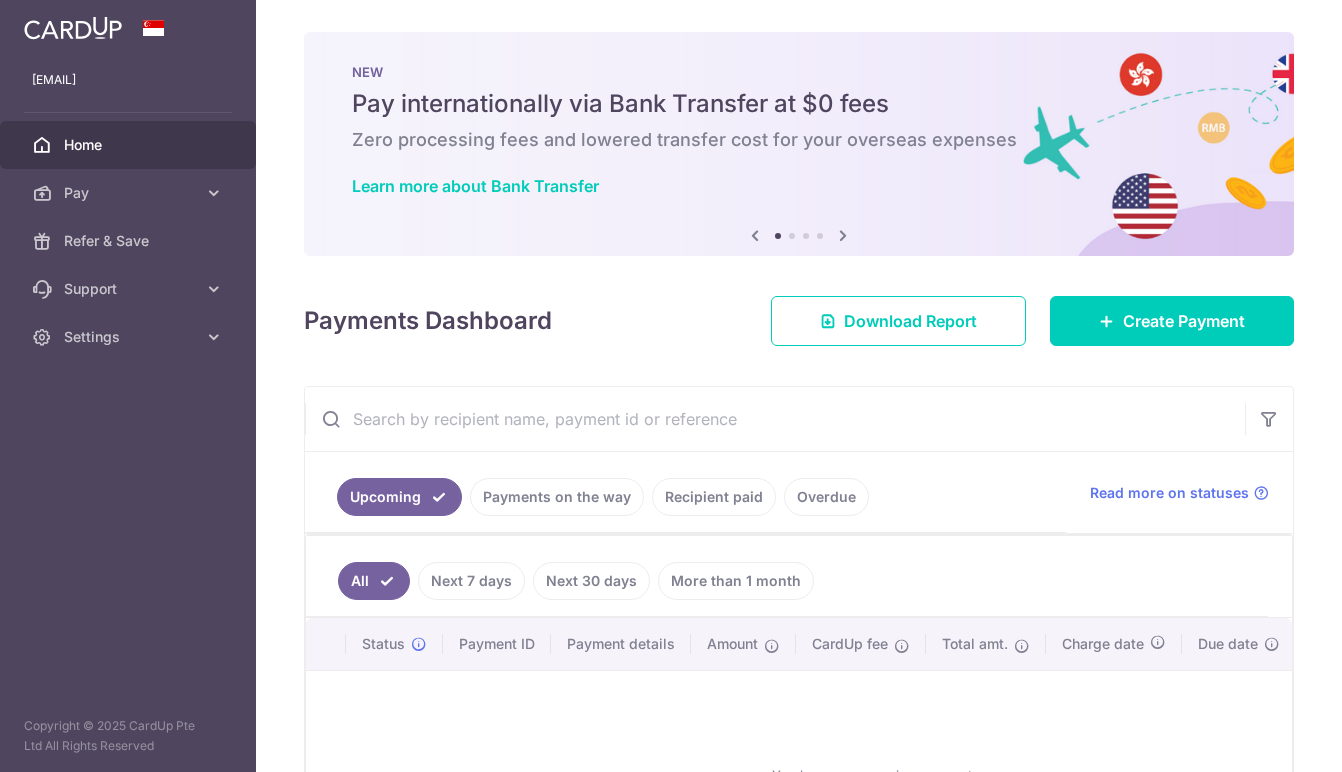 scroll, scrollTop: 0, scrollLeft: 0, axis: both 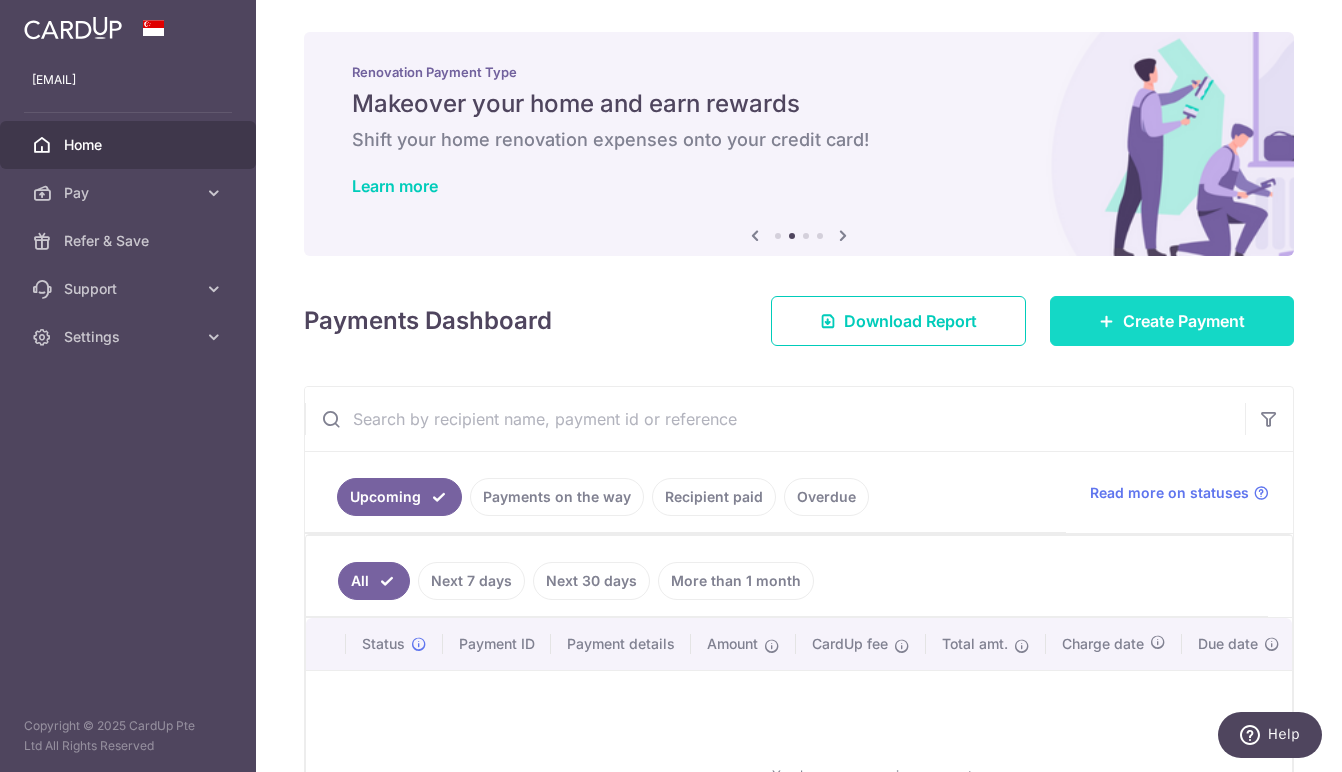 click on "Create Payment" at bounding box center (1184, 321) 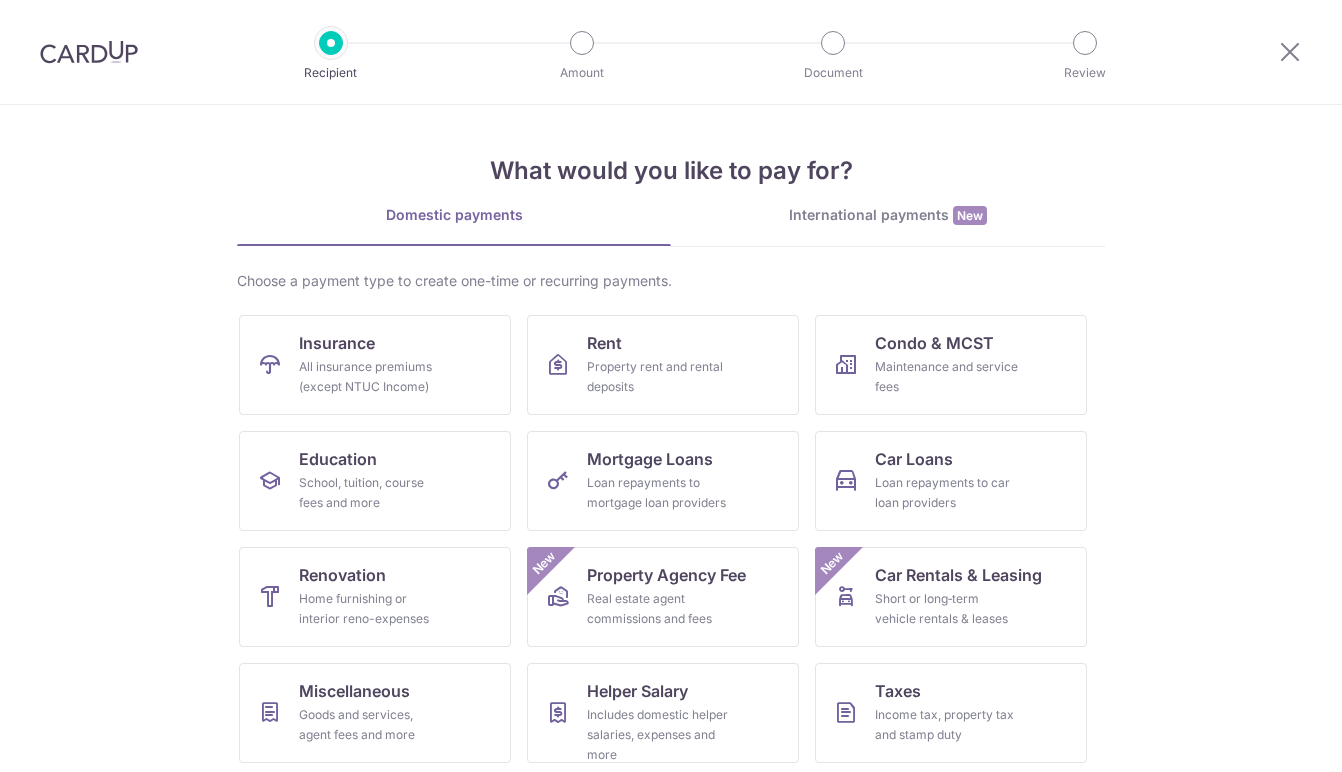 scroll, scrollTop: 0, scrollLeft: 0, axis: both 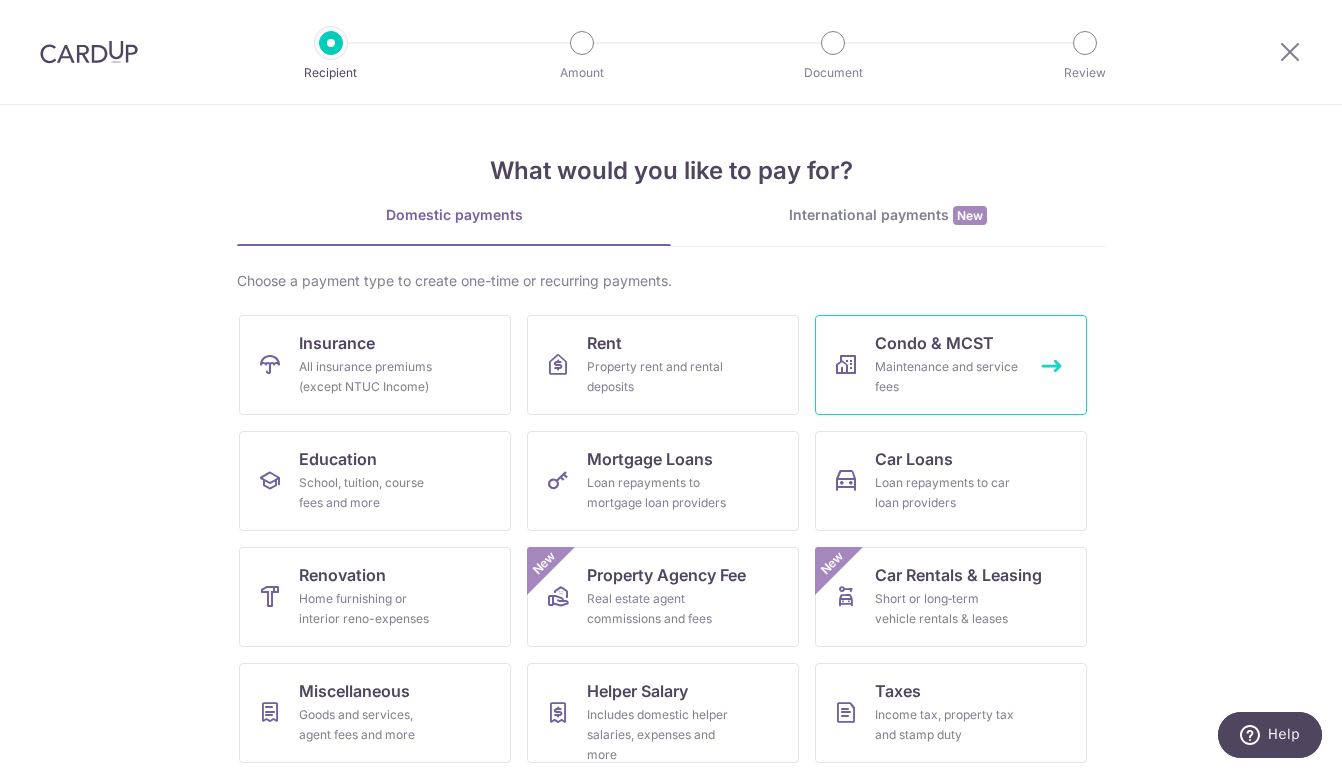 click on "Maintenance and service fees" at bounding box center (947, 377) 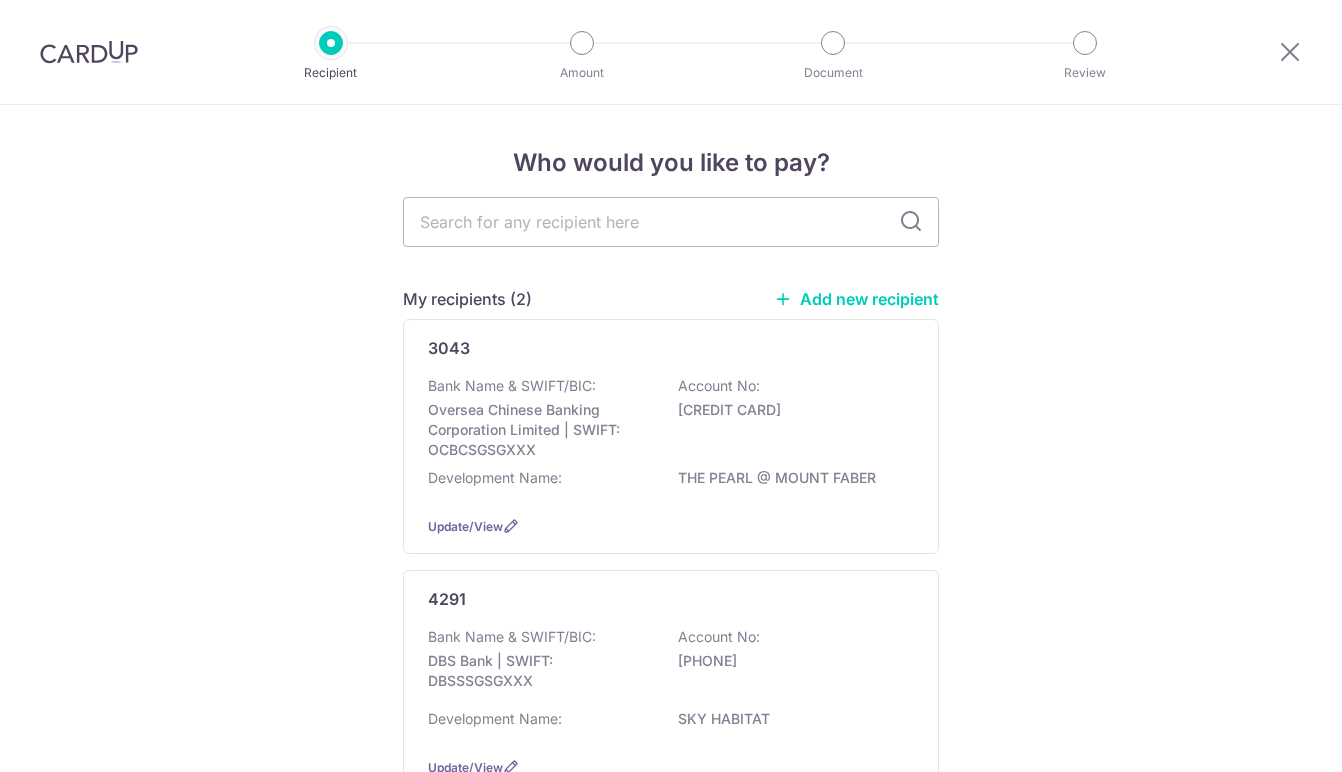scroll, scrollTop: 0, scrollLeft: 0, axis: both 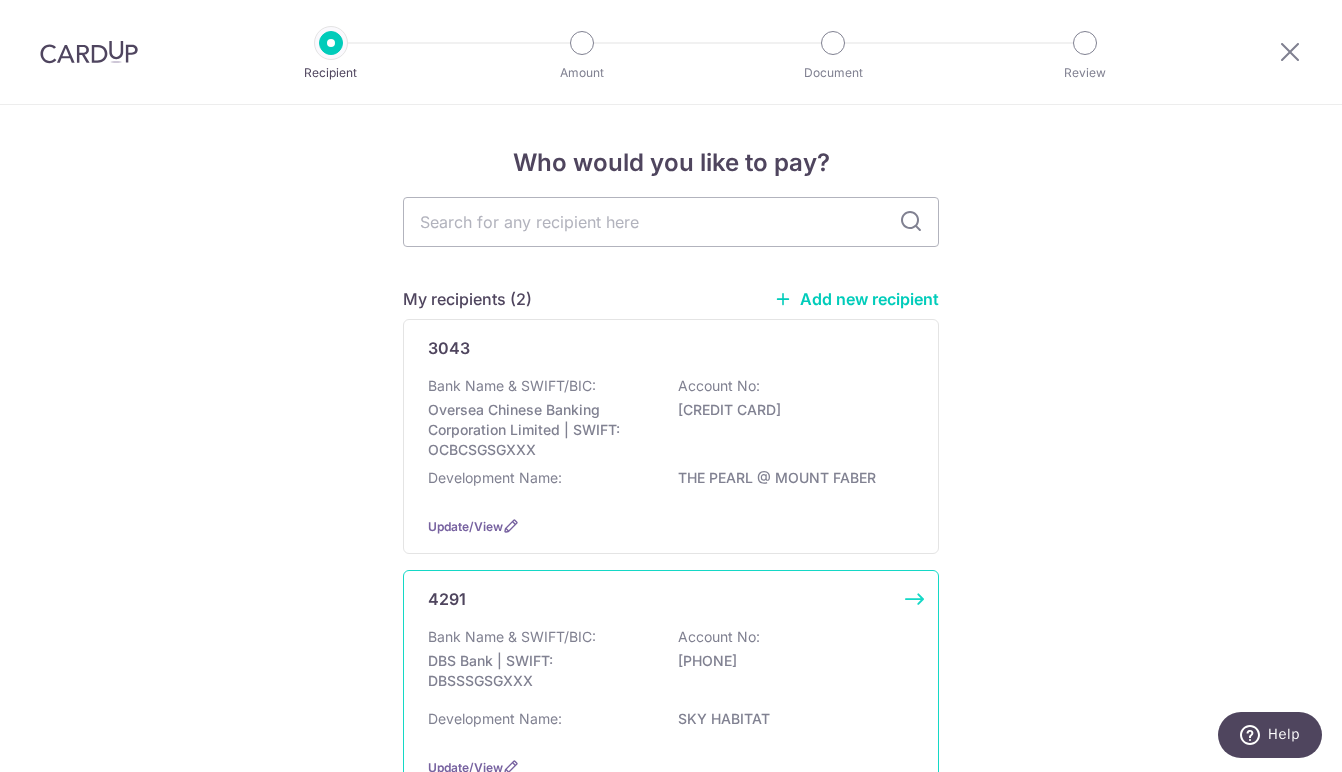 click on "DBS Bank | SWIFT: DBSSSGSGXXX" at bounding box center [540, 671] 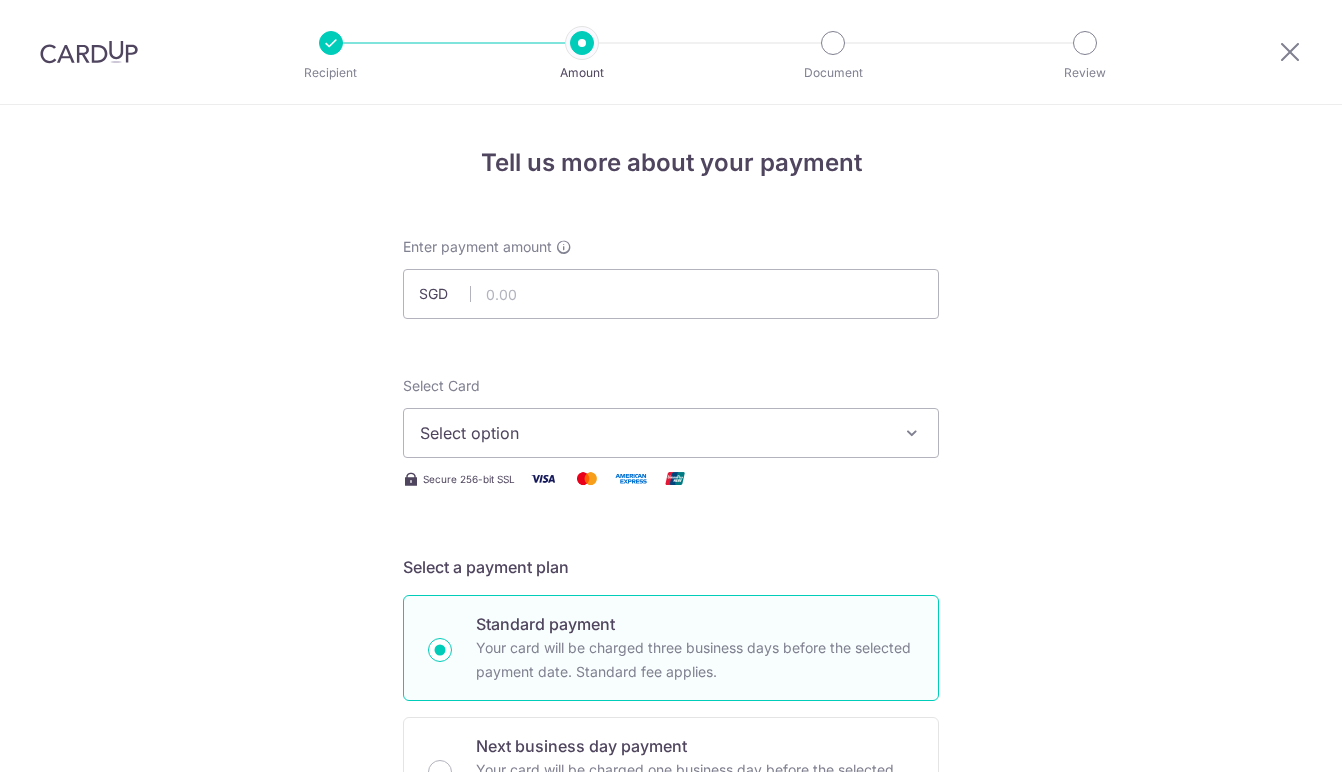 scroll, scrollTop: 0, scrollLeft: 0, axis: both 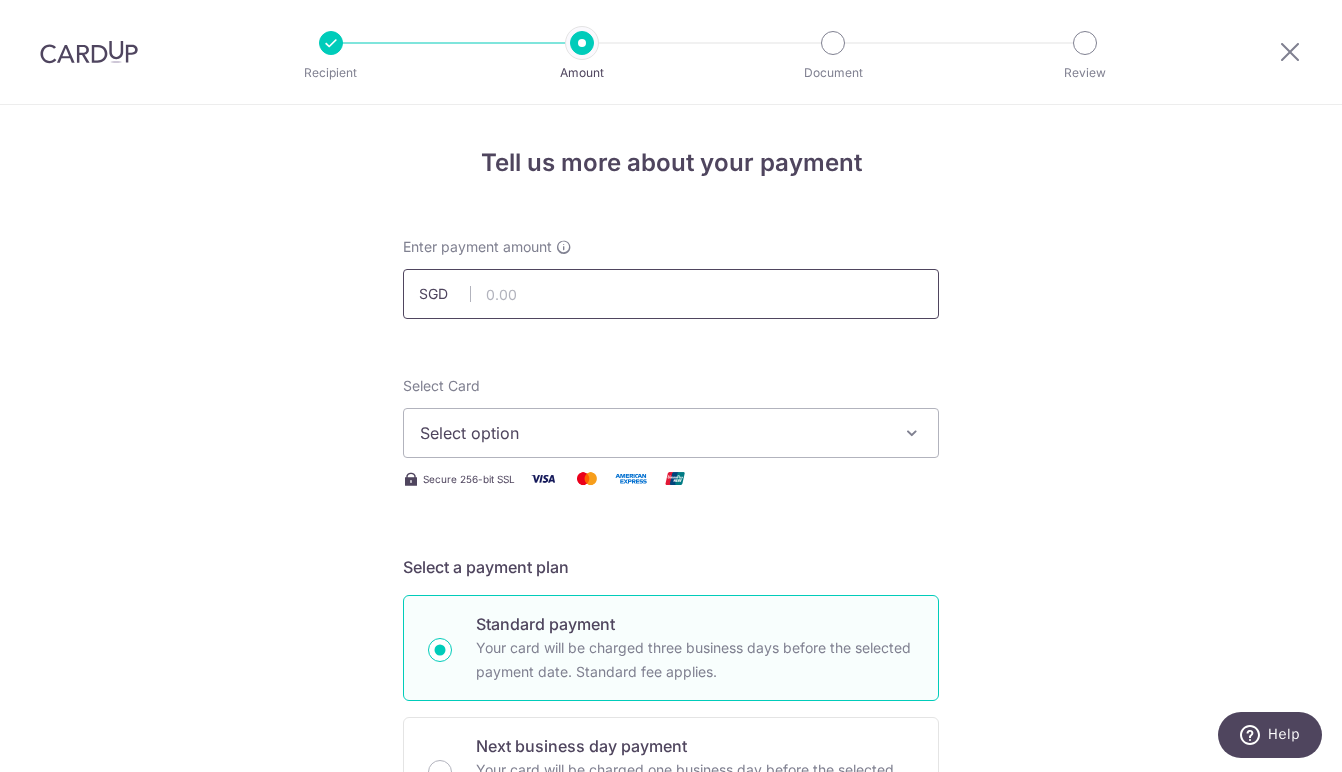 click at bounding box center (671, 294) 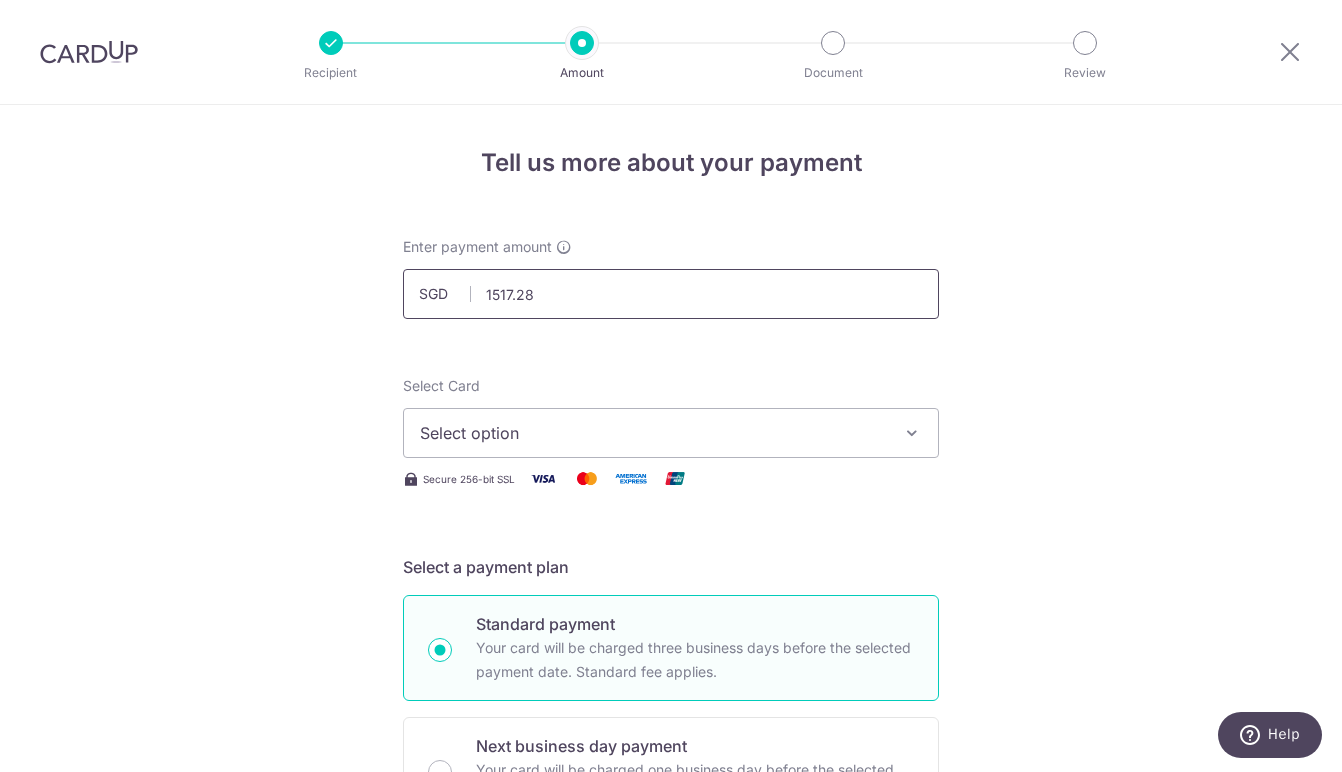 type on "1,517.28" 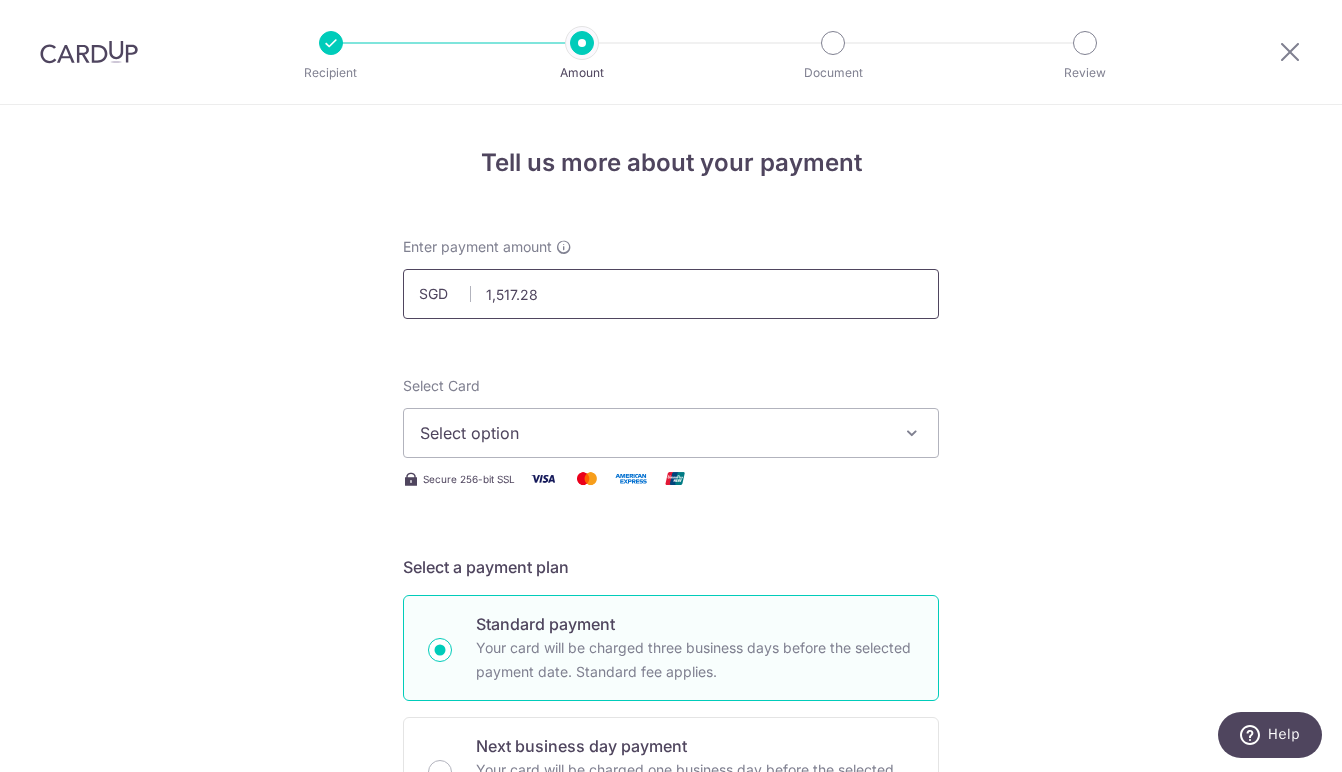 type 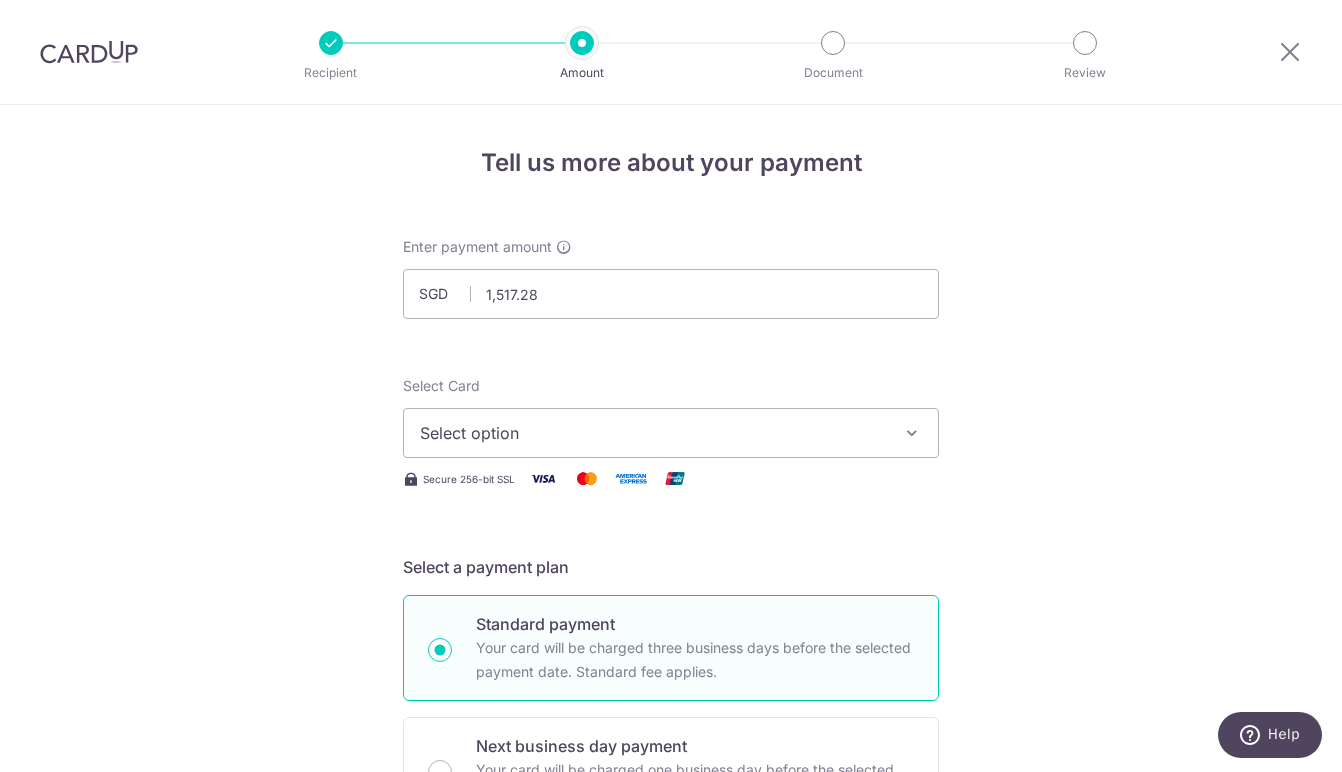 click at bounding box center [912, 433] 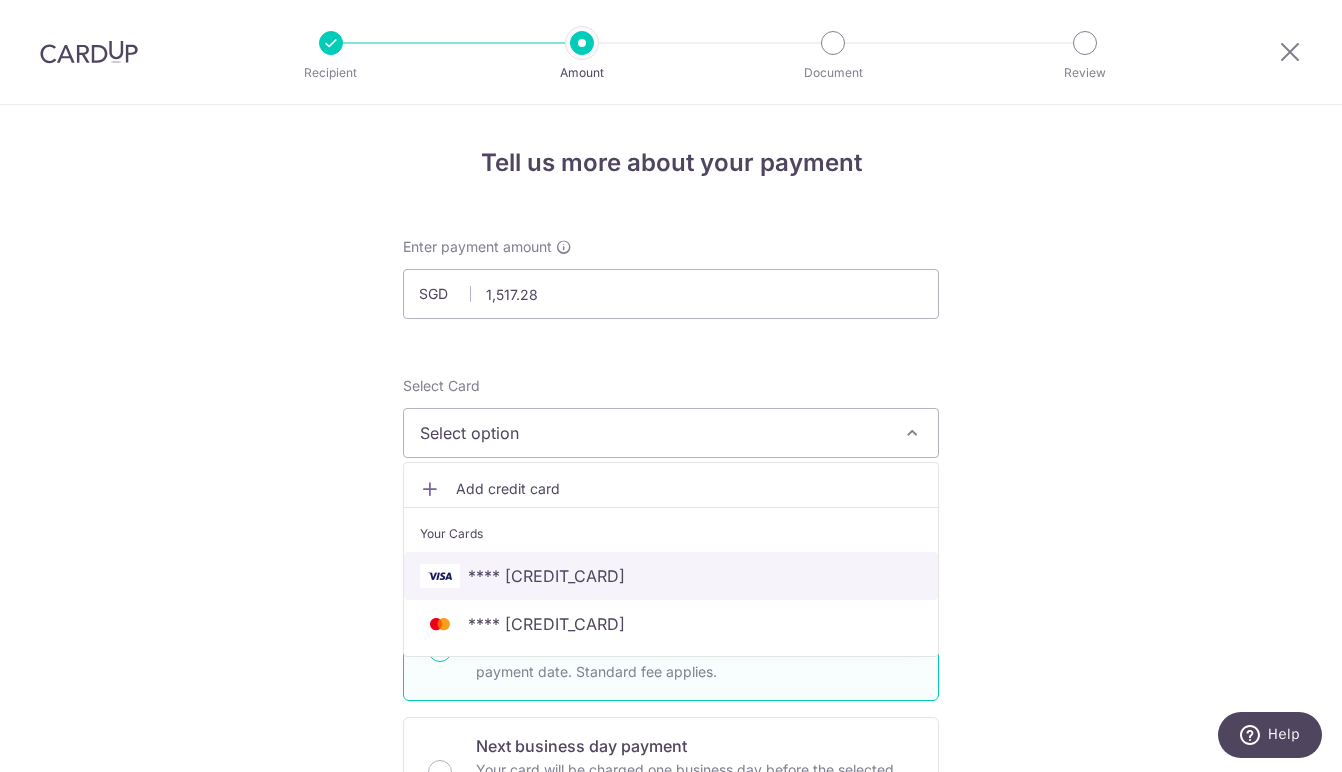 click on "**** [CC]" at bounding box center [546, 576] 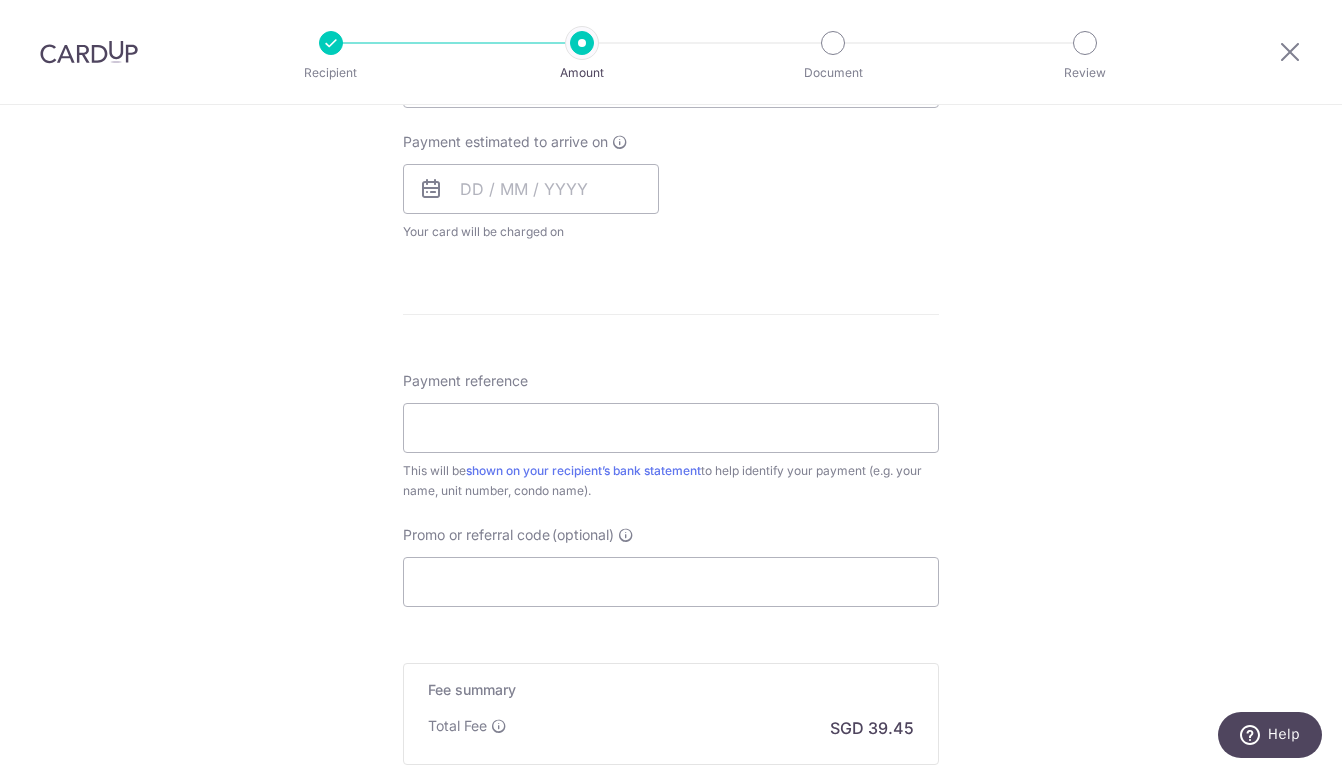 scroll, scrollTop: 1000, scrollLeft: 0, axis: vertical 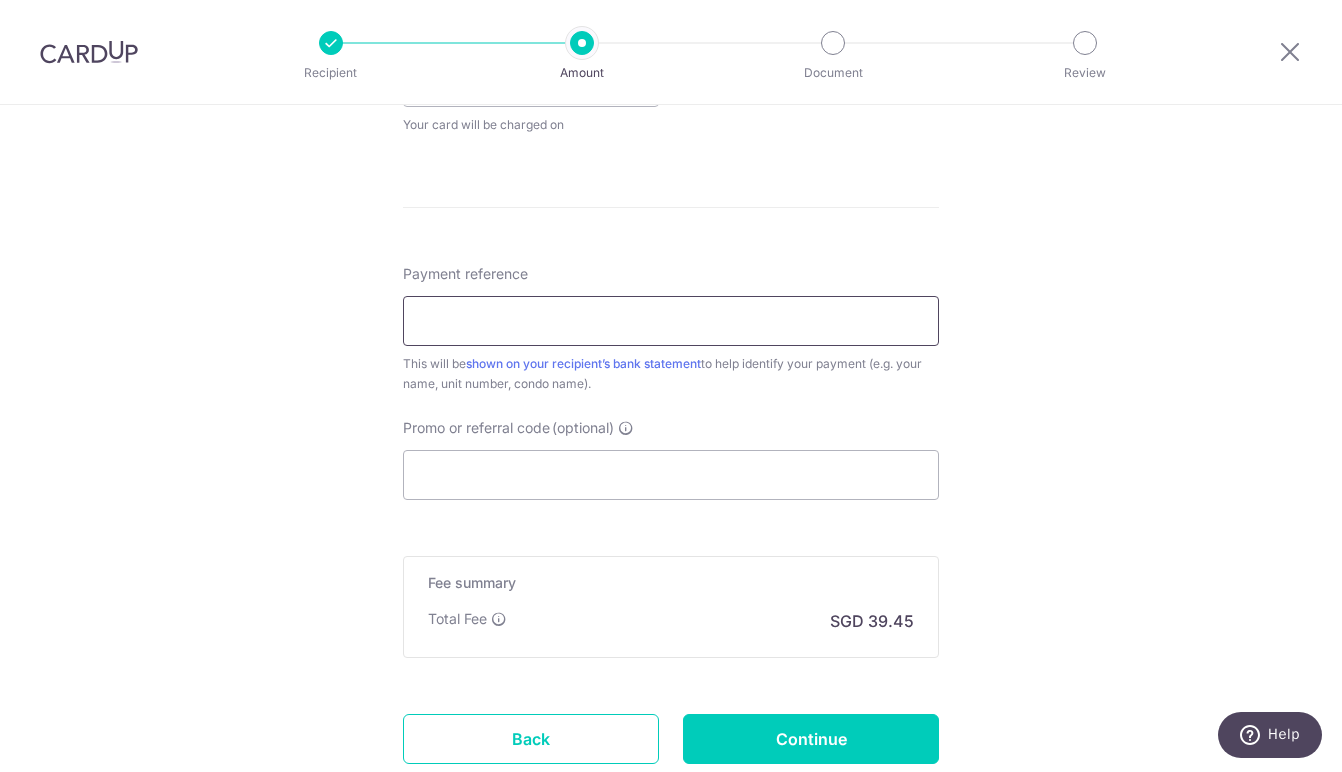 drag, startPoint x: 436, startPoint y: 310, endPoint x: 444, endPoint y: 298, distance: 14.422205 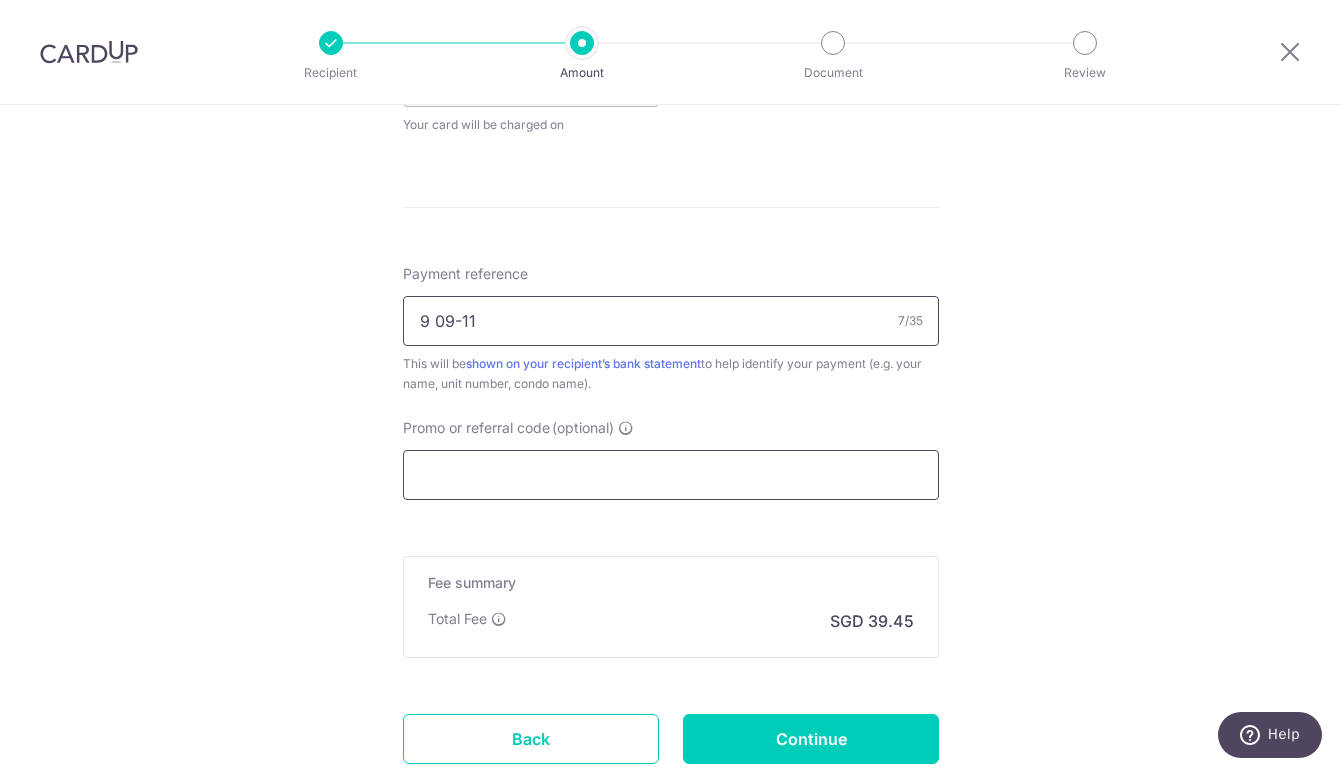 type on "9 09-11" 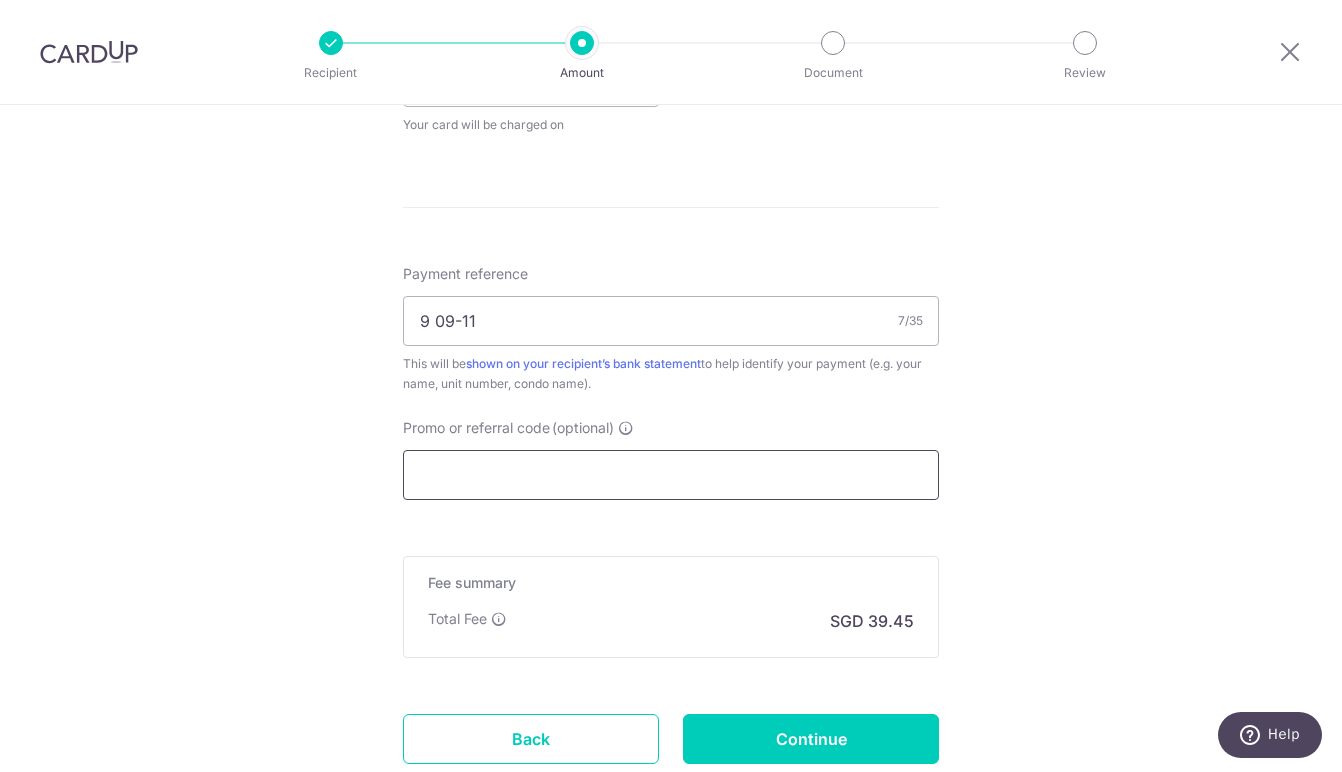 click on "Promo or referral code
(optional)" at bounding box center [671, 475] 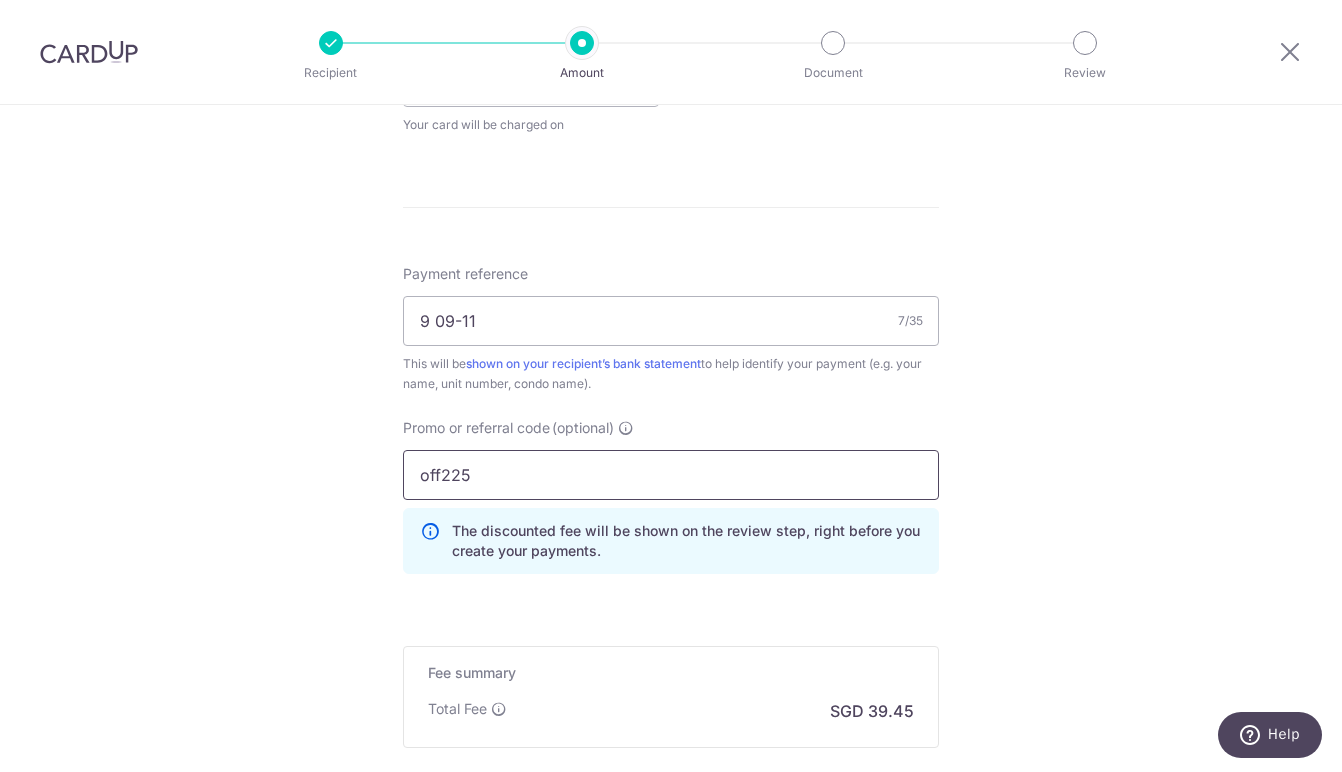 type on "off225" 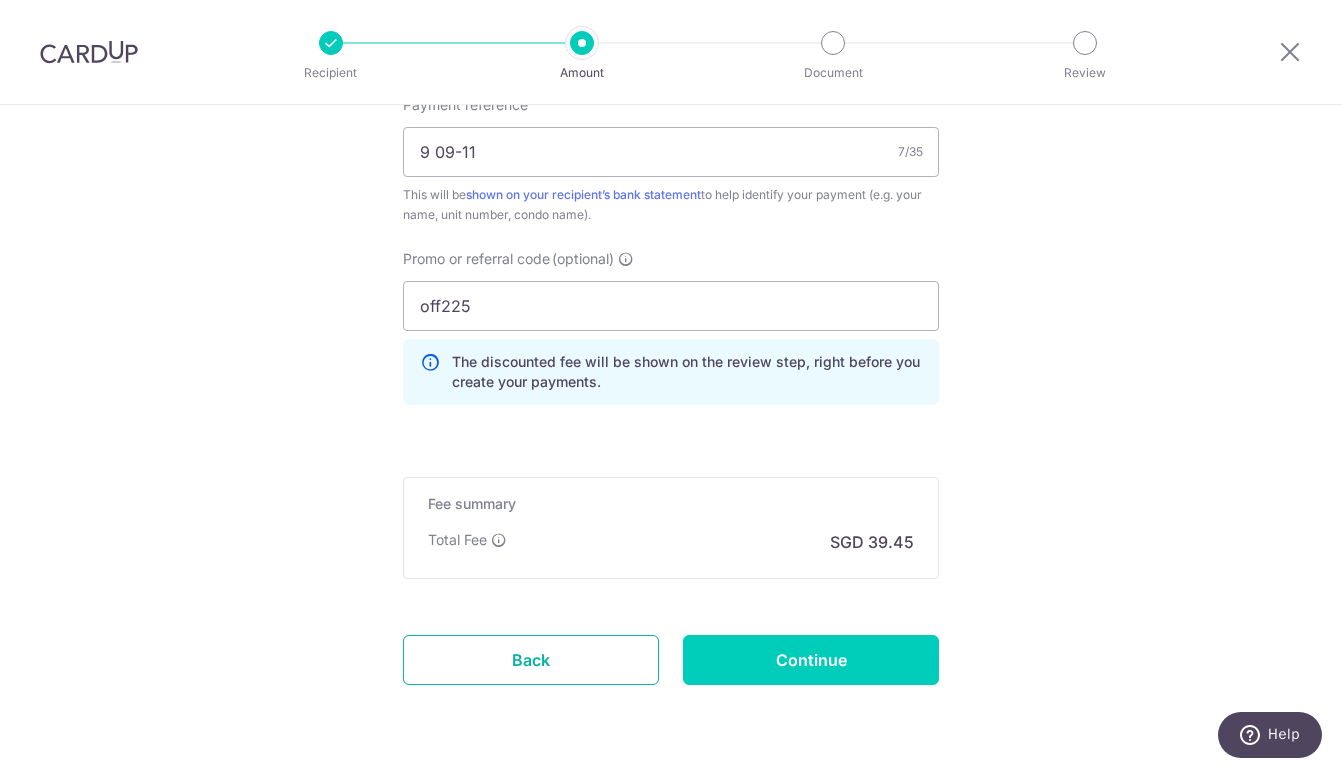 scroll, scrollTop: 1232, scrollLeft: 0, axis: vertical 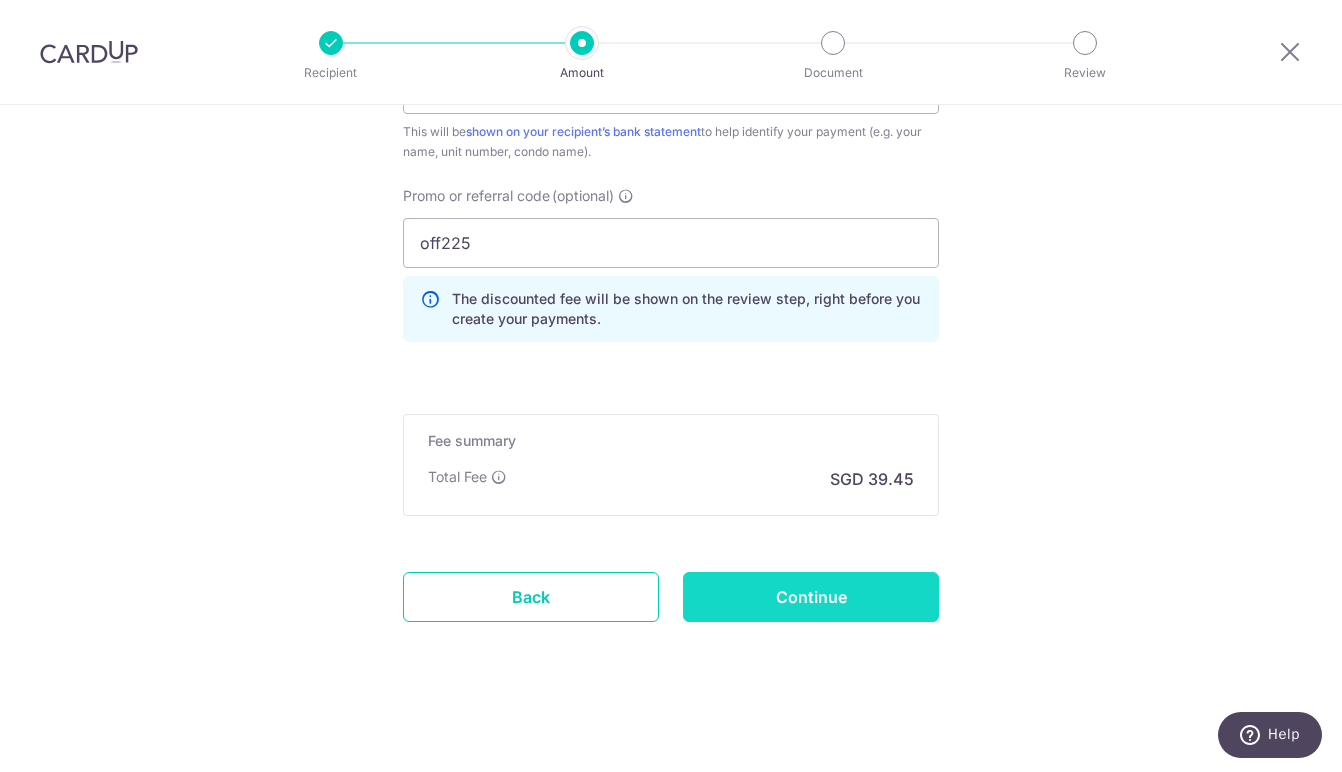 click on "Continue" at bounding box center (811, 597) 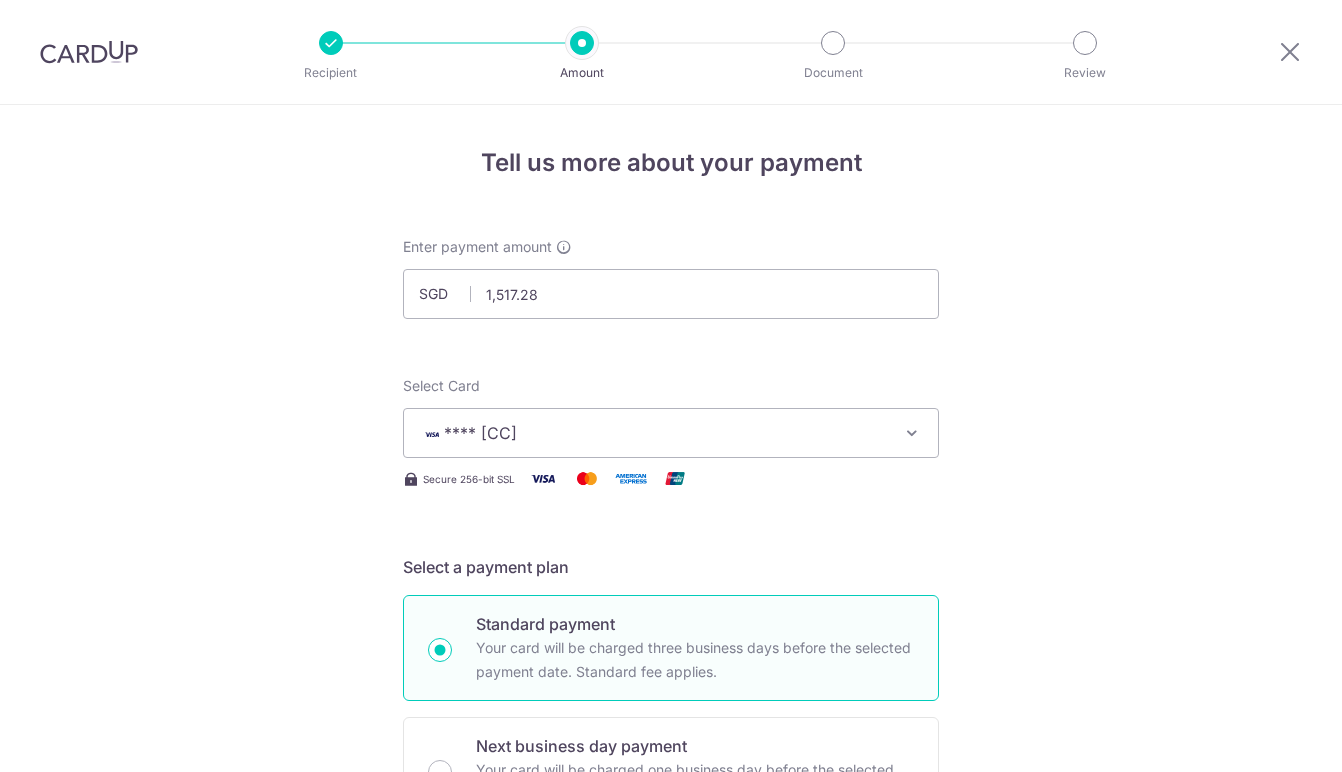 scroll, scrollTop: 0, scrollLeft: 0, axis: both 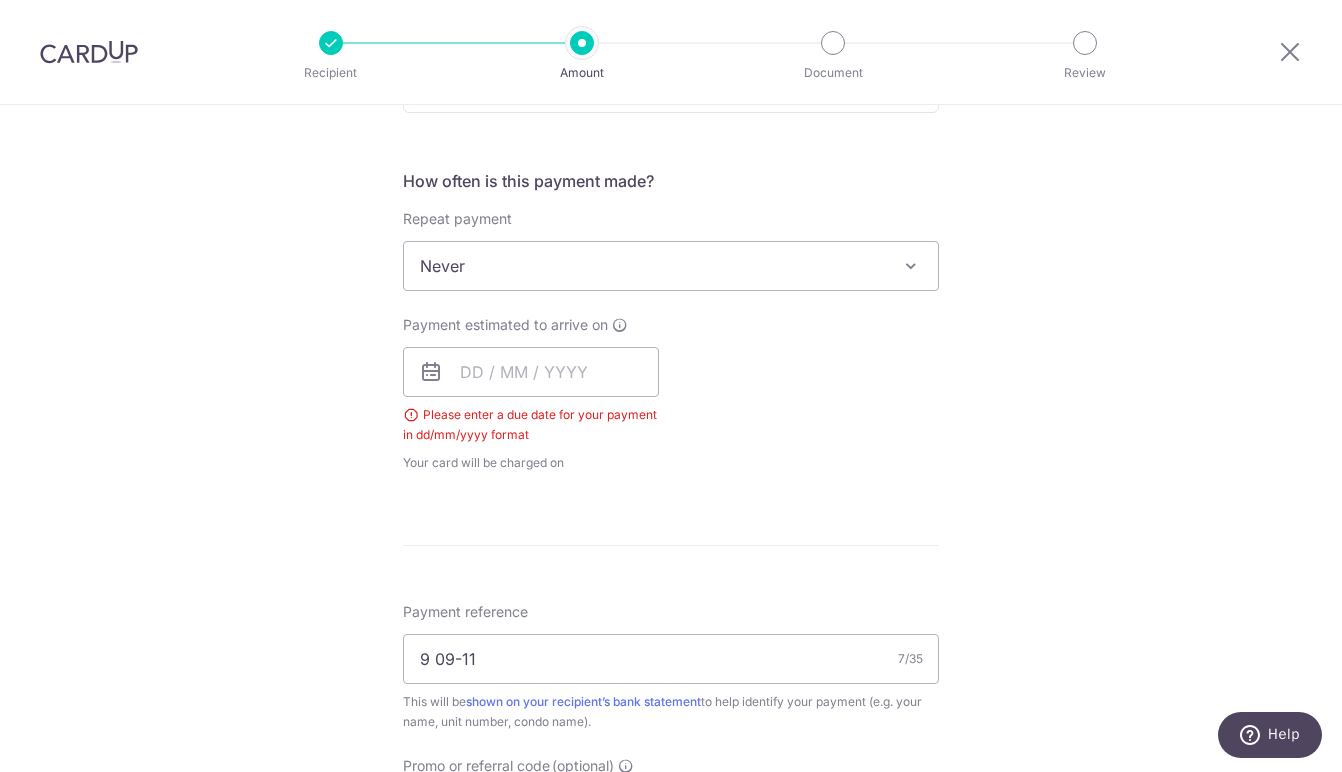 click at bounding box center [431, 372] 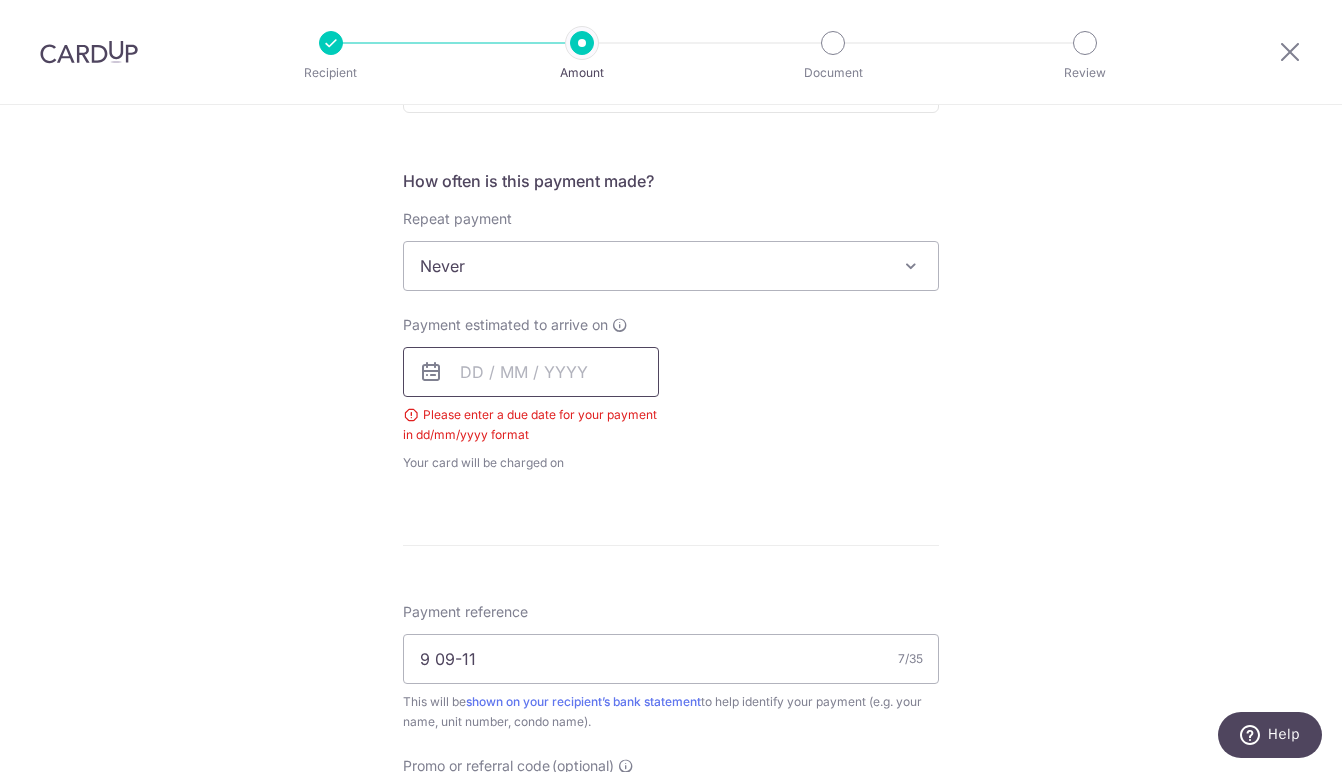 click at bounding box center [531, 372] 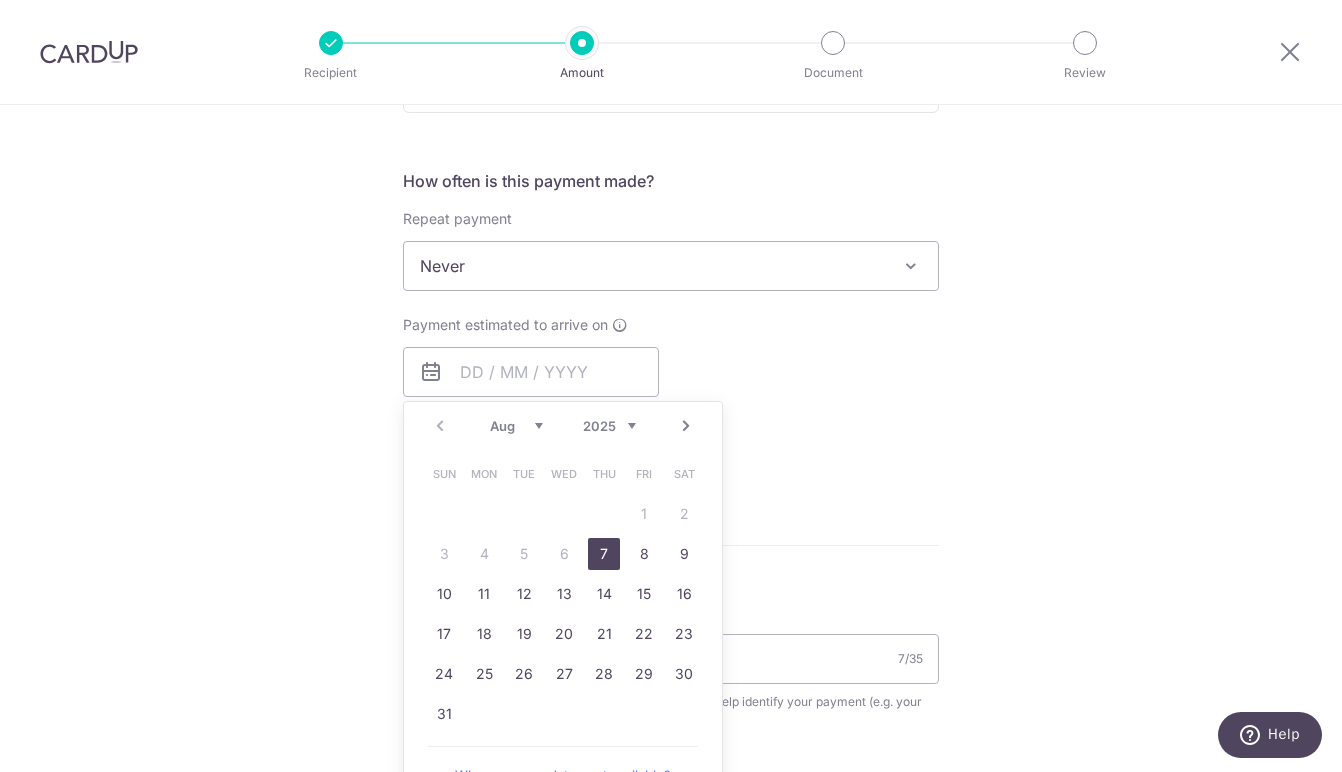 click on "7" at bounding box center [604, 554] 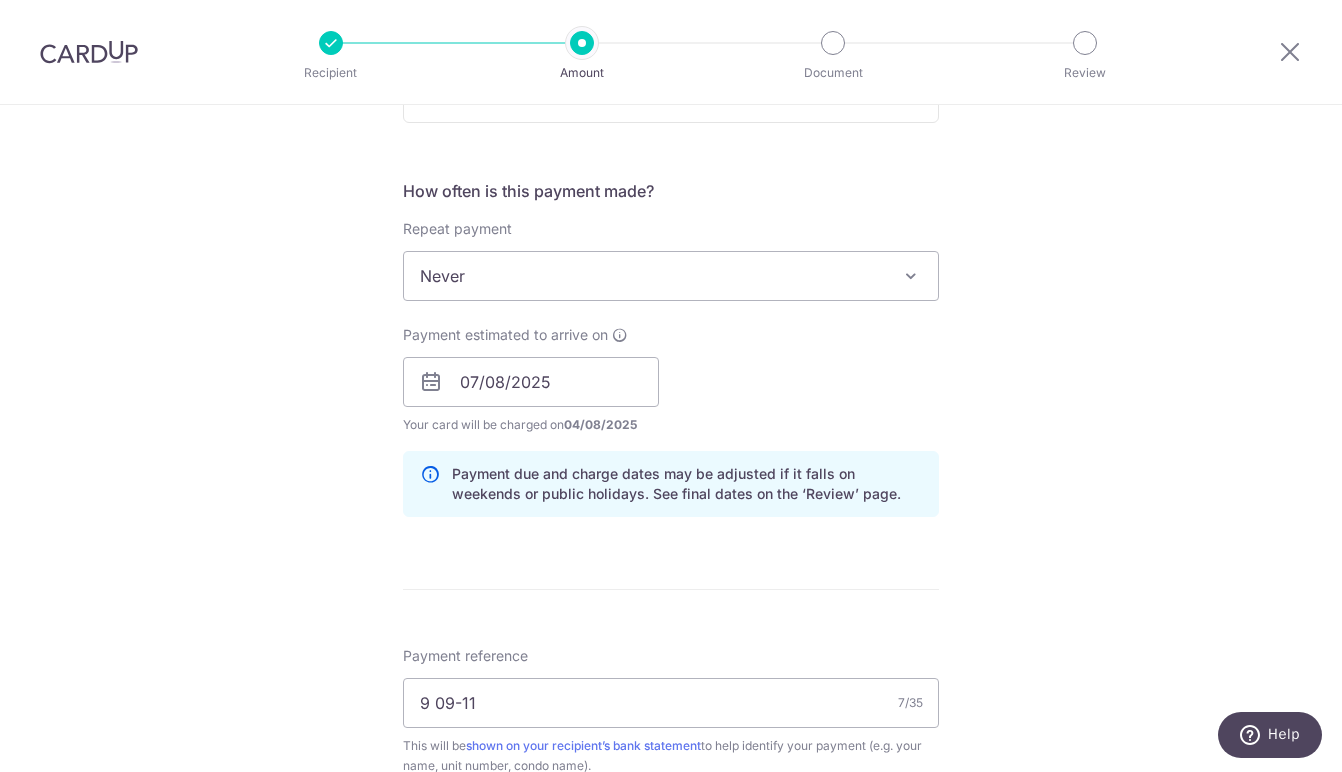 scroll, scrollTop: 900, scrollLeft: 0, axis: vertical 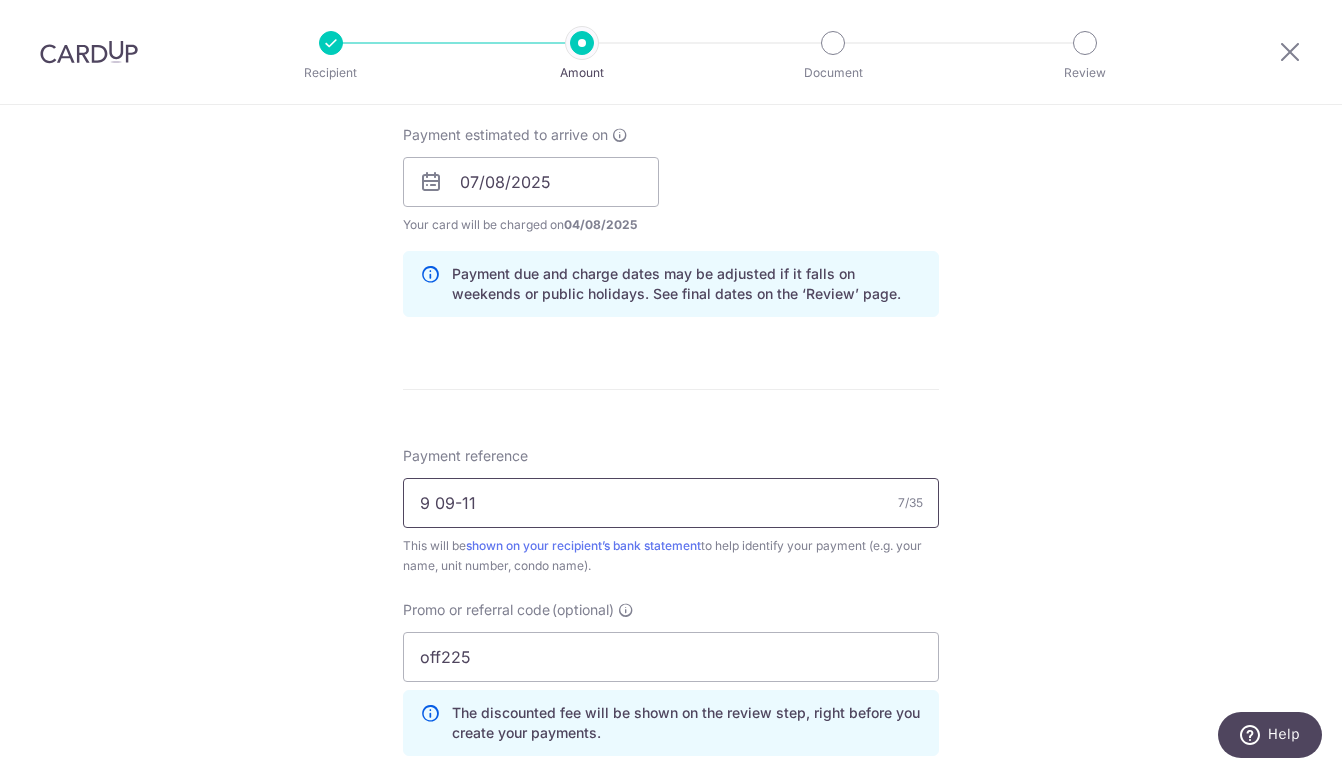 click on "9 09-11" at bounding box center (671, 503) 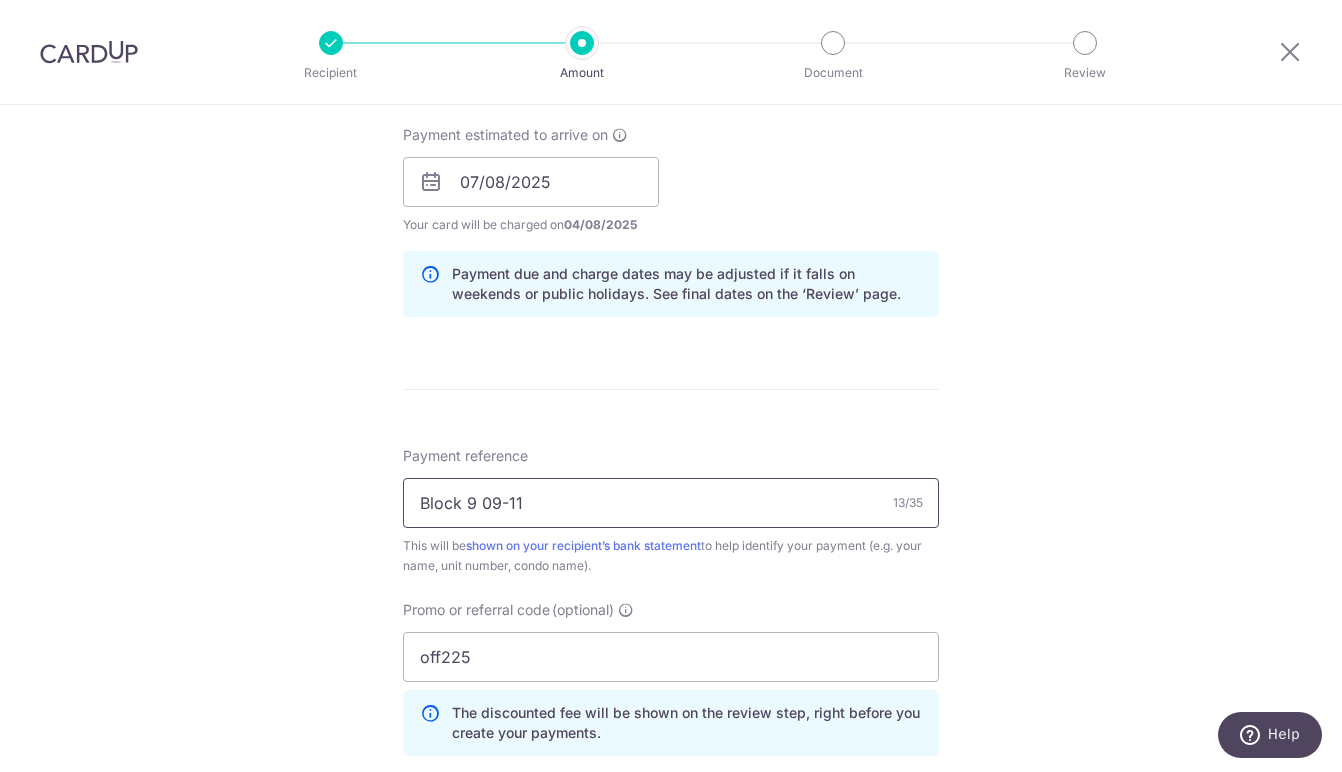 click on "Block 9 09-11" at bounding box center [671, 503] 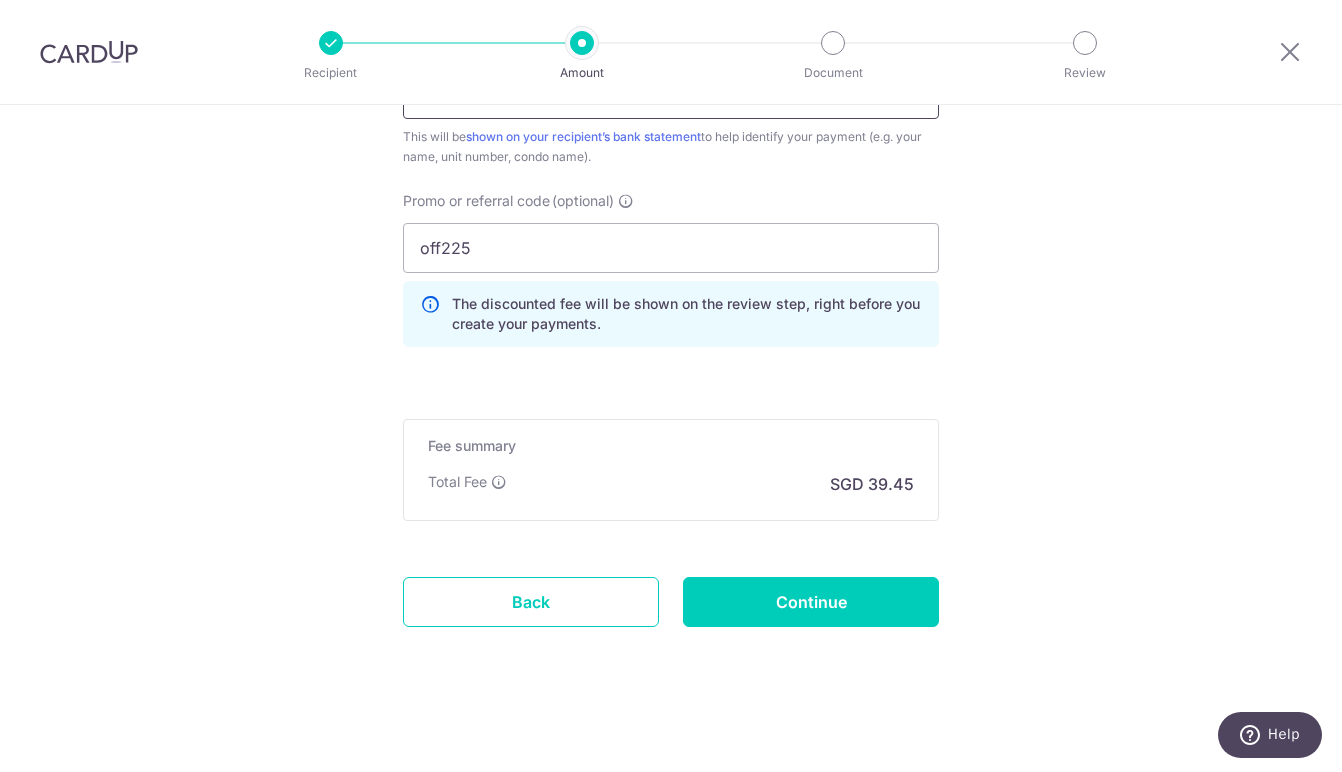 scroll, scrollTop: 1314, scrollLeft: 0, axis: vertical 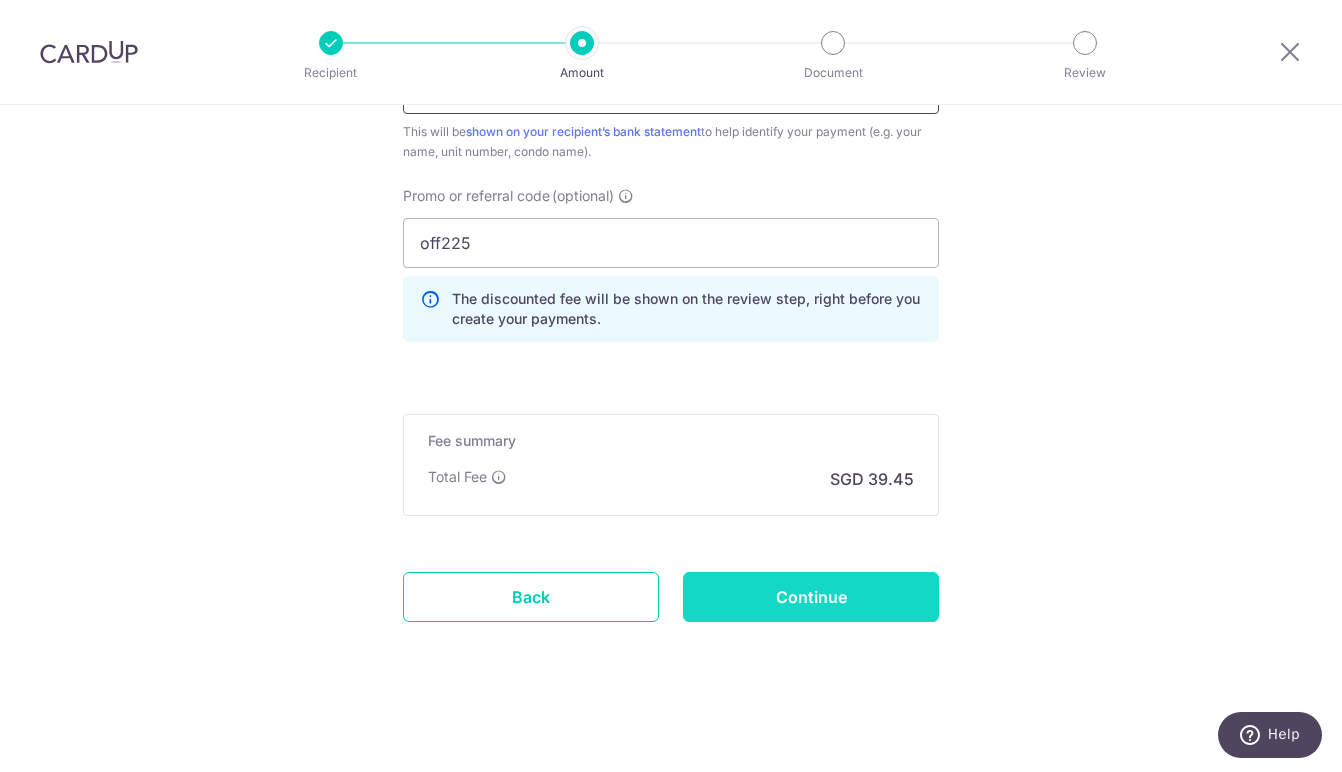 type on "Block 9 Unit 09-11" 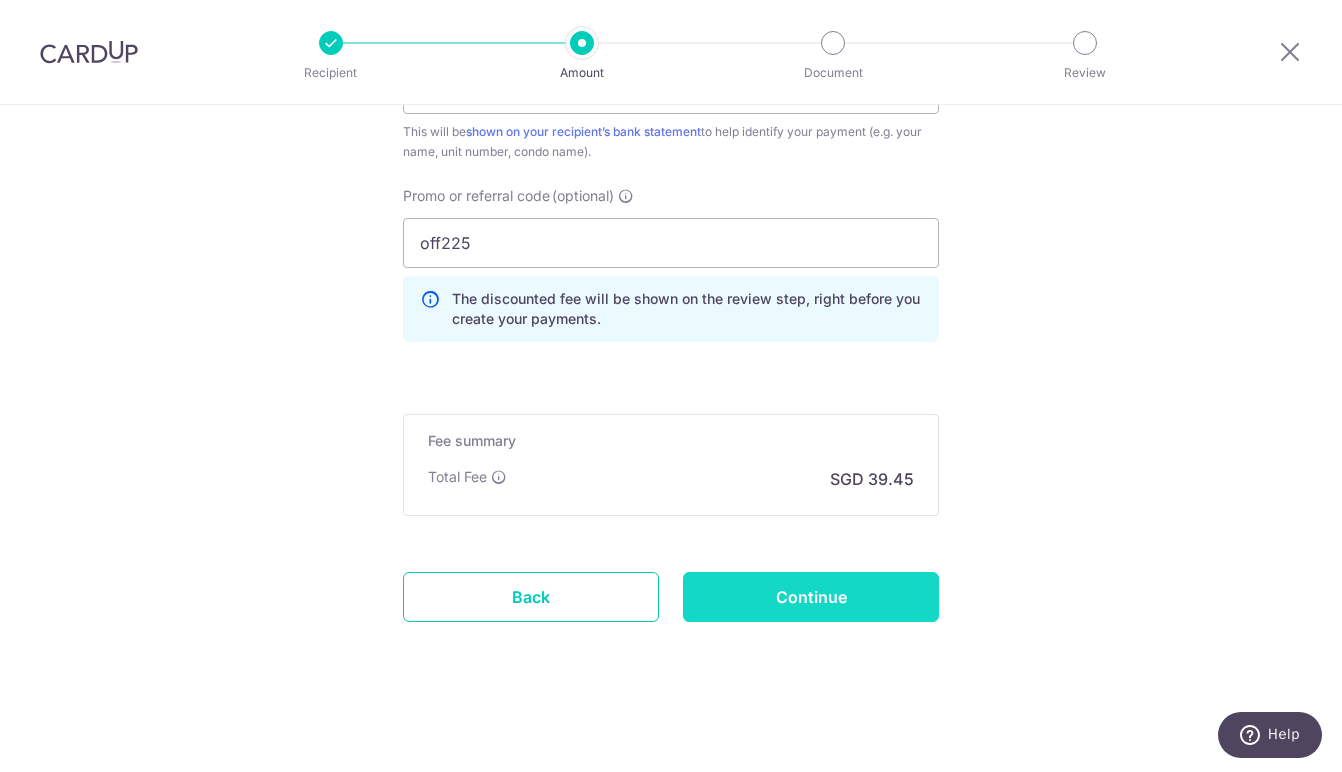 click on "Continue" at bounding box center (811, 597) 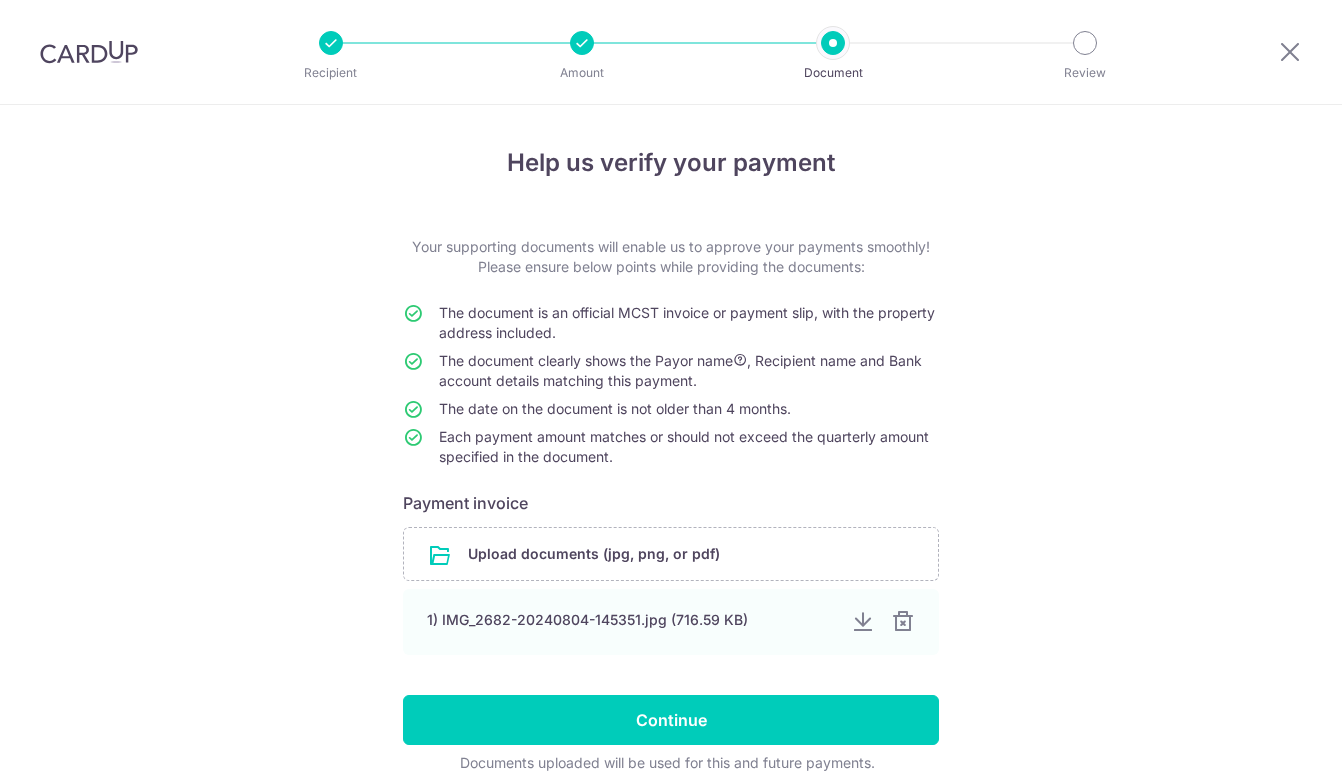 scroll, scrollTop: 0, scrollLeft: 0, axis: both 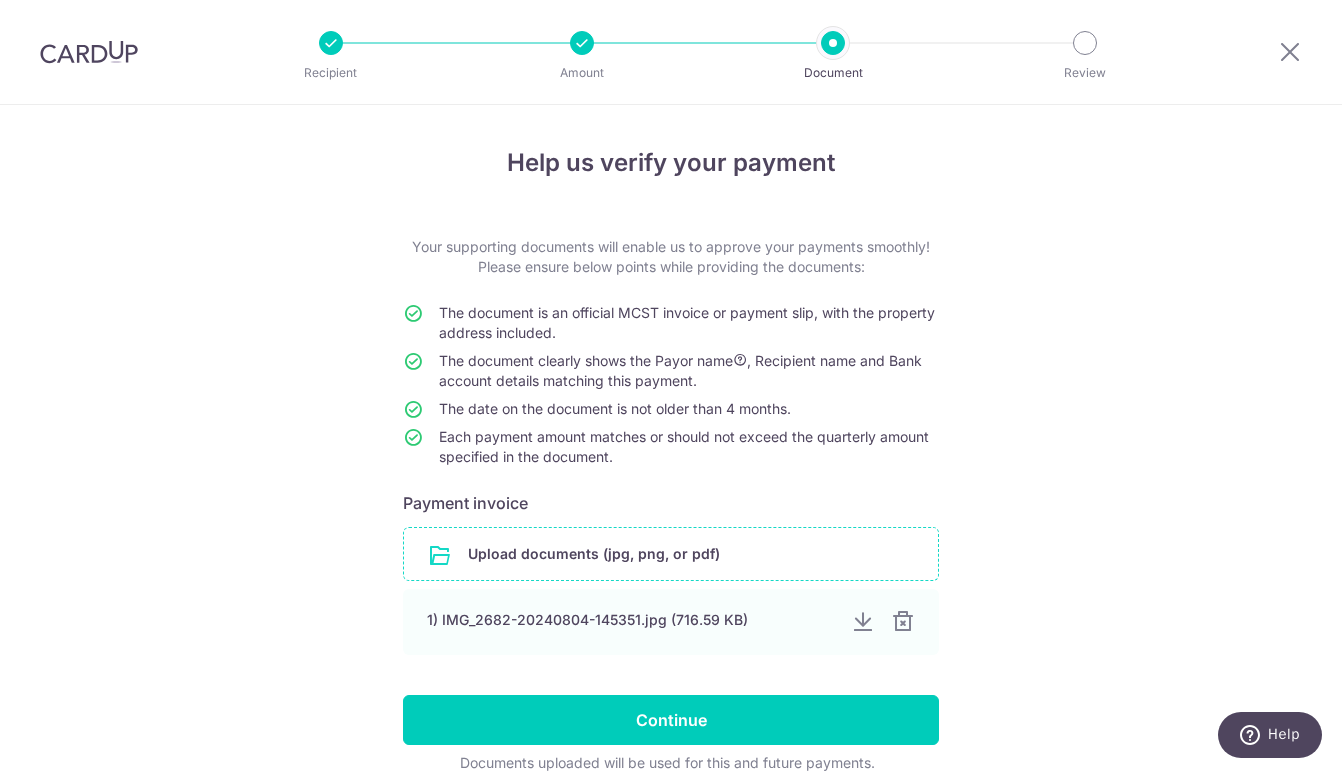 click at bounding box center [671, 554] 